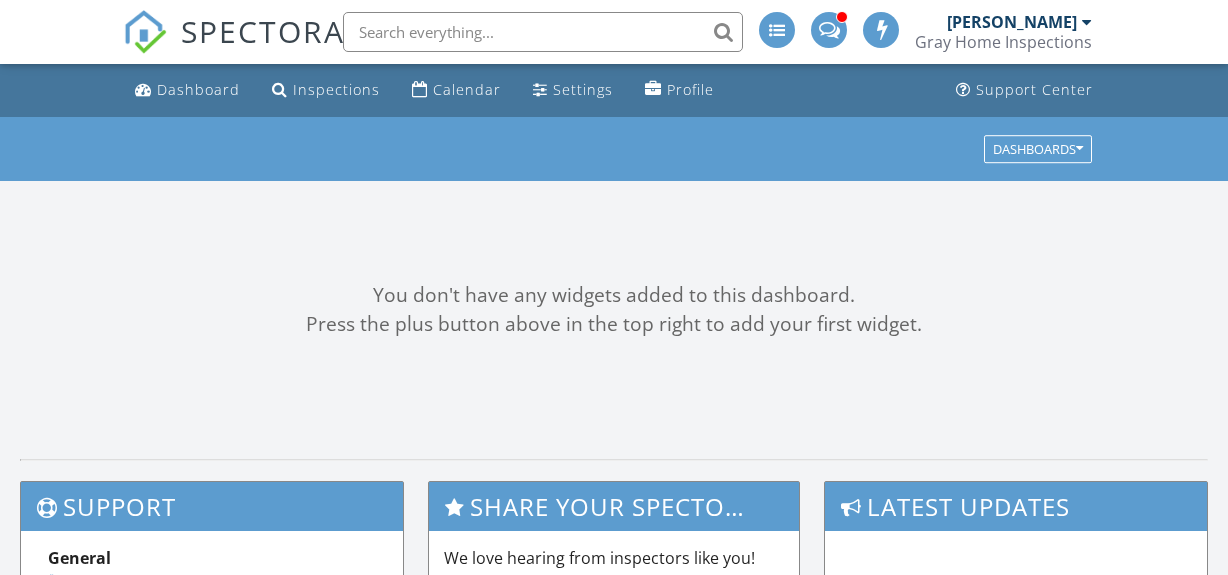 scroll, scrollTop: 0, scrollLeft: 0, axis: both 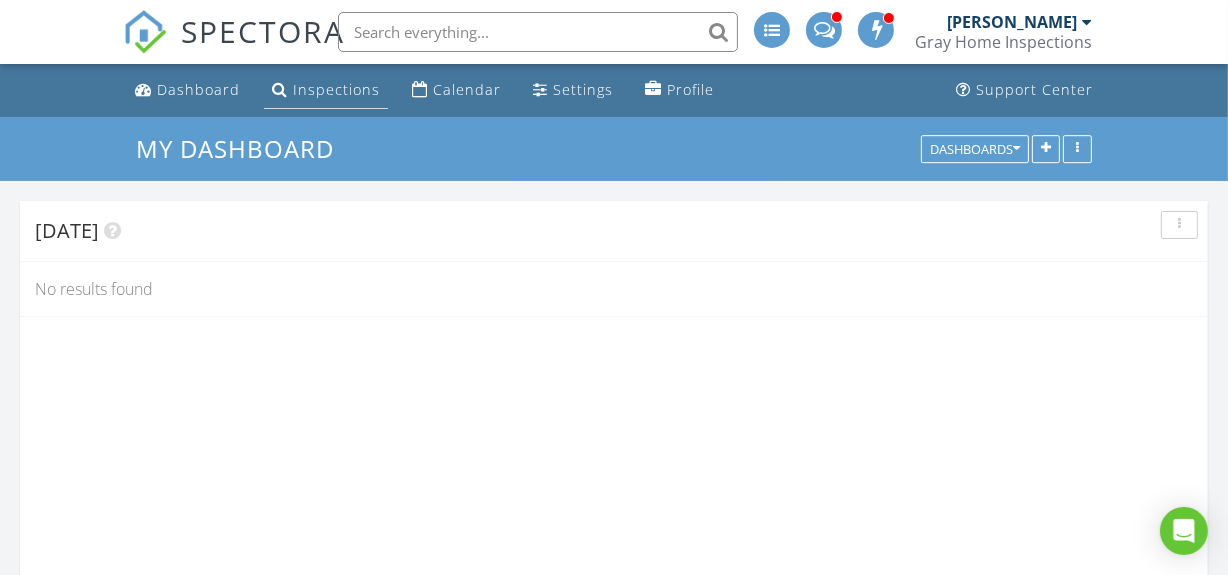 click on "Inspections" at bounding box center [326, 90] 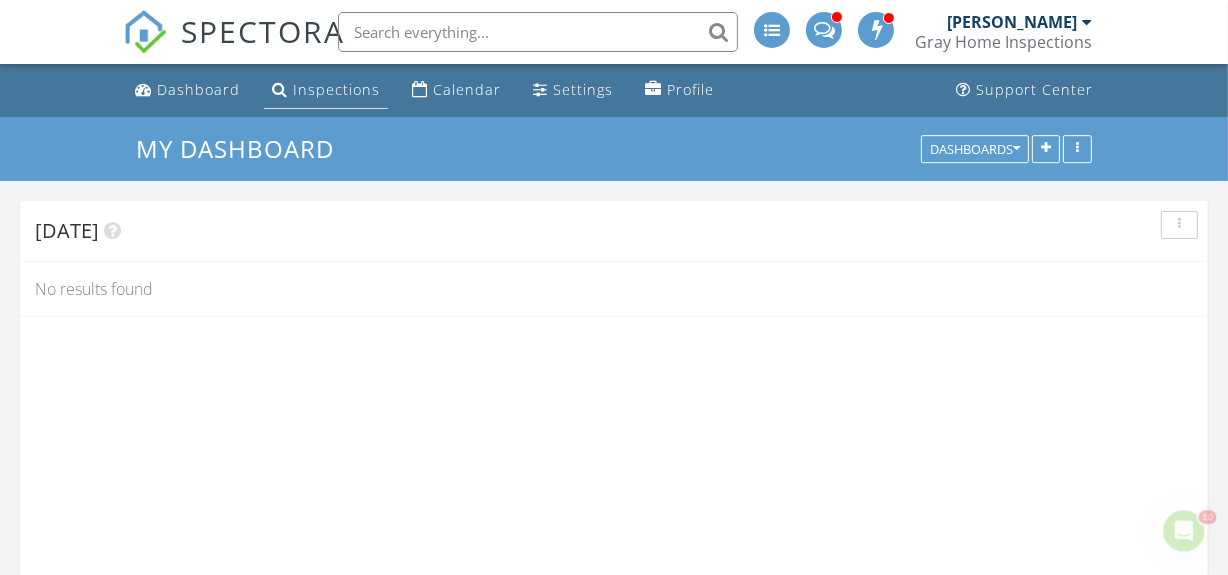 scroll, scrollTop: 0, scrollLeft: 0, axis: both 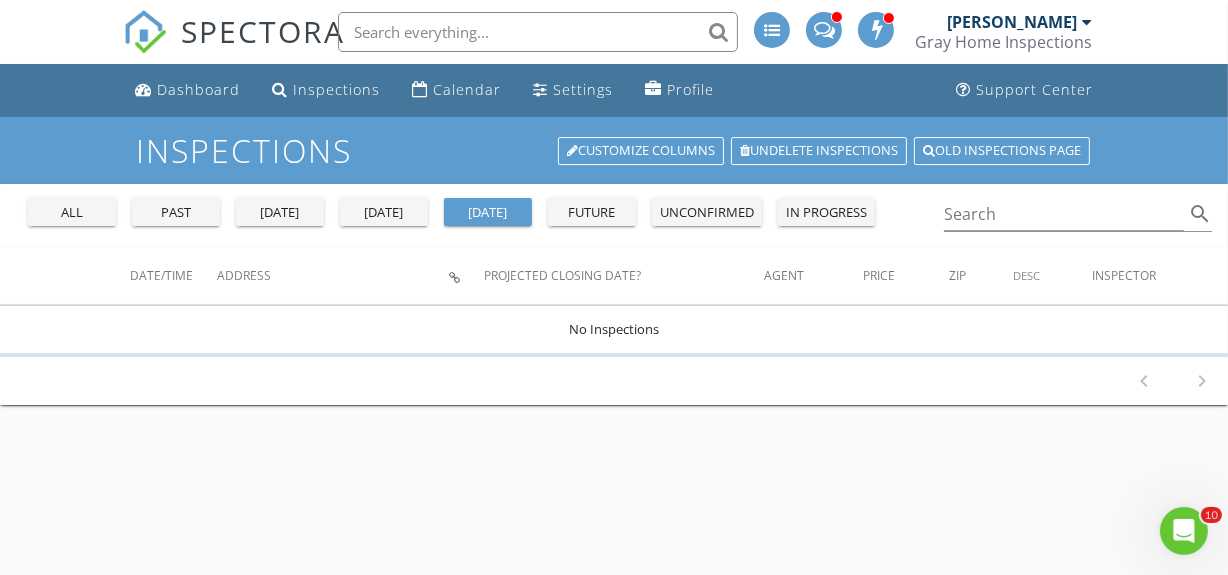 click on "yesterday" at bounding box center [280, 213] 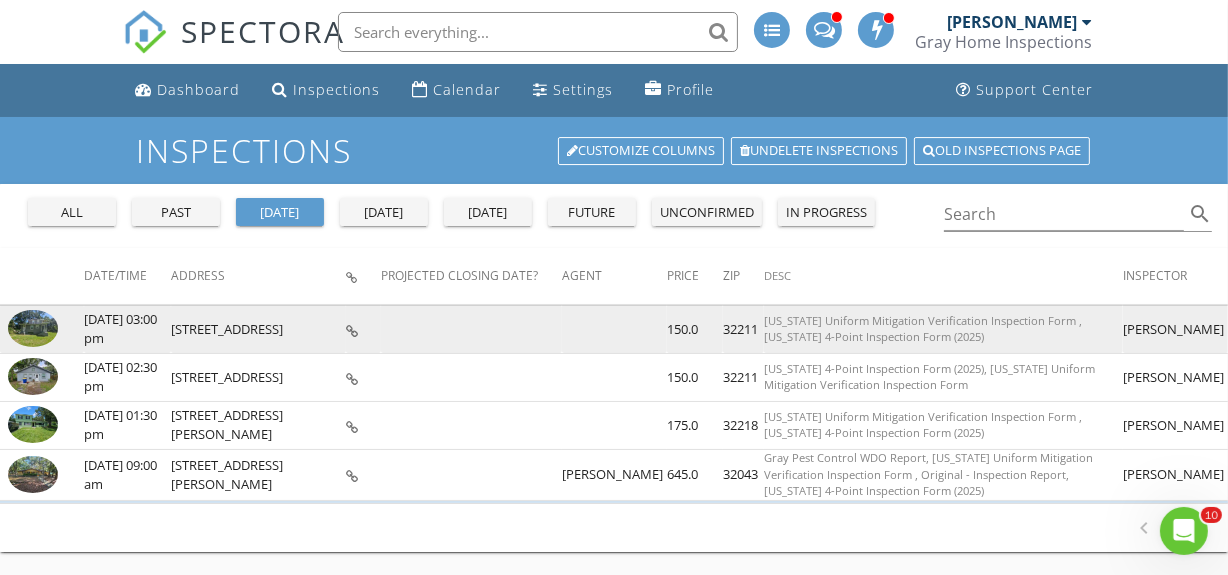 click at bounding box center (33, 329) 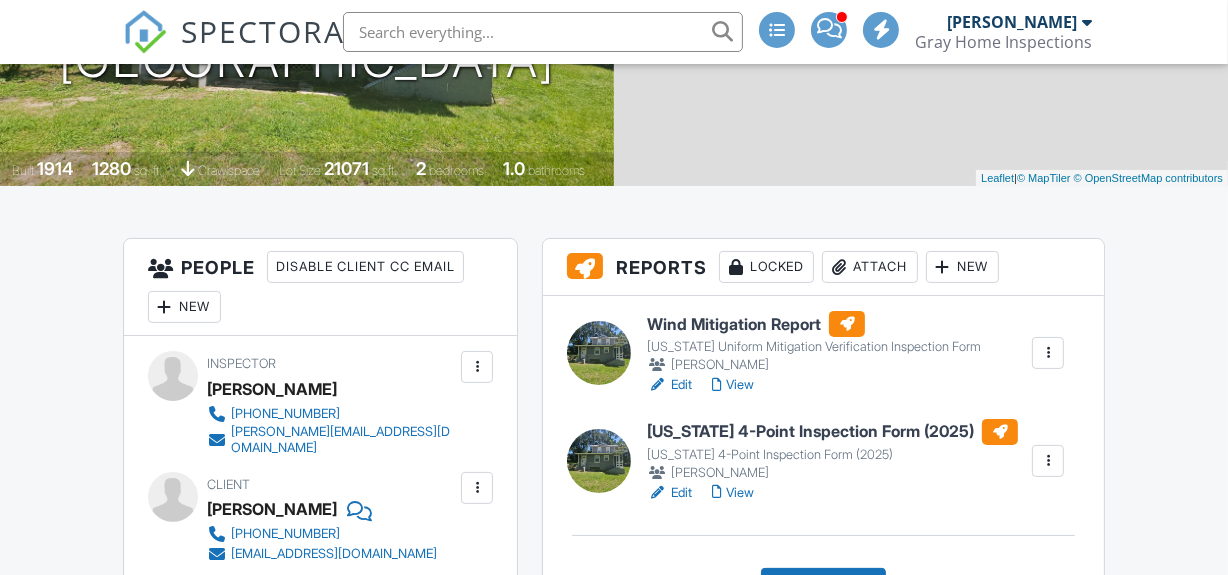 scroll, scrollTop: 429, scrollLeft: 0, axis: vertical 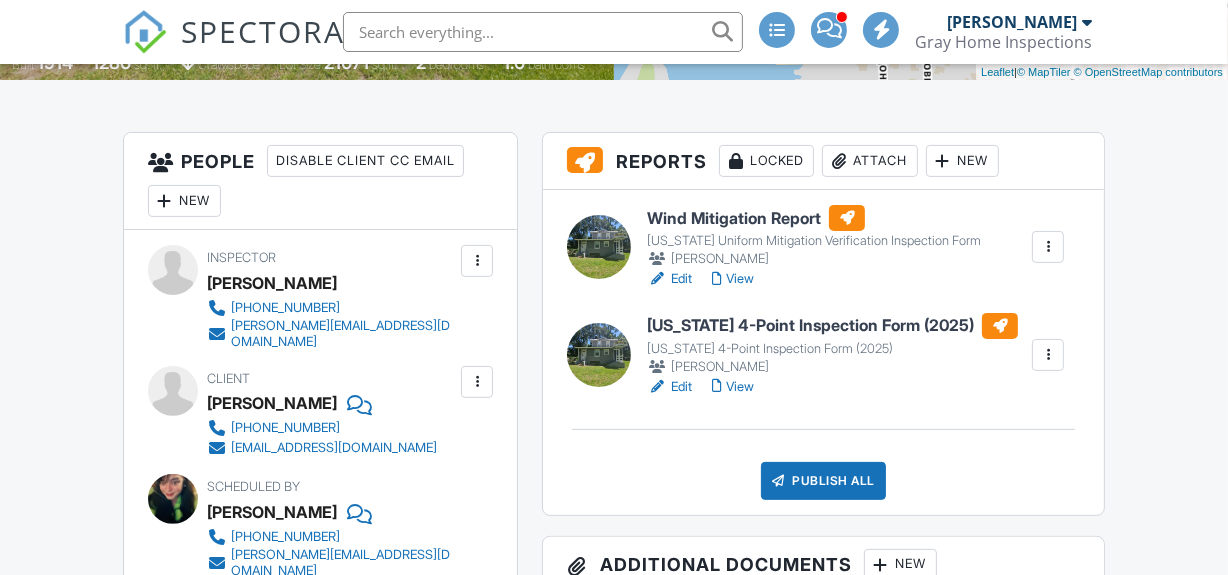 click on "Edit" at bounding box center (669, 387) 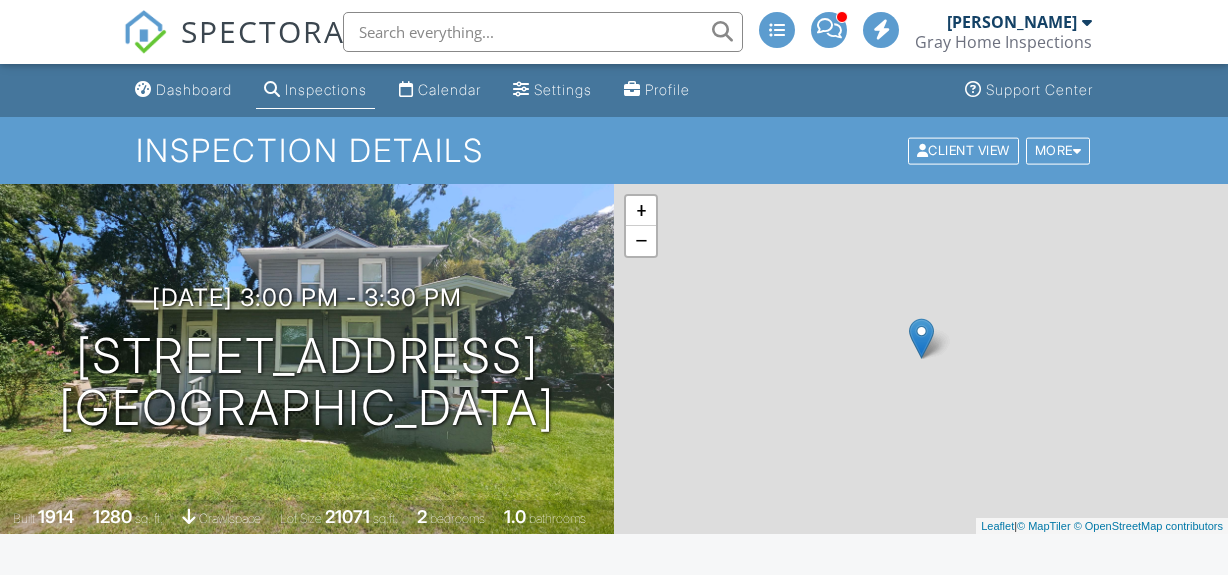 scroll, scrollTop: 0, scrollLeft: 0, axis: both 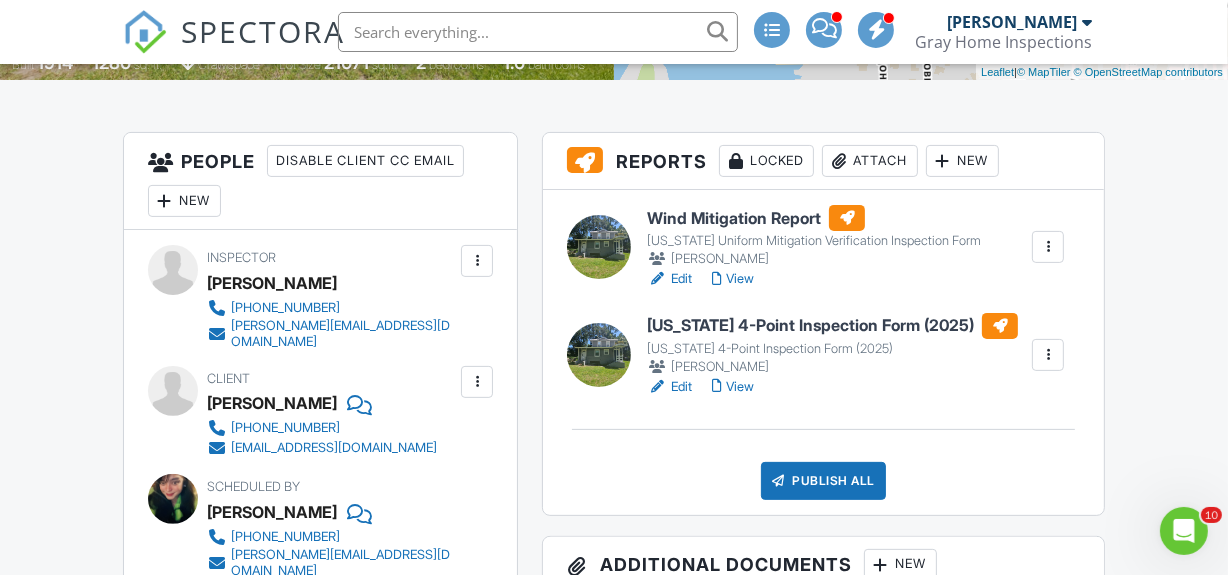 click on "View" at bounding box center (733, 387) 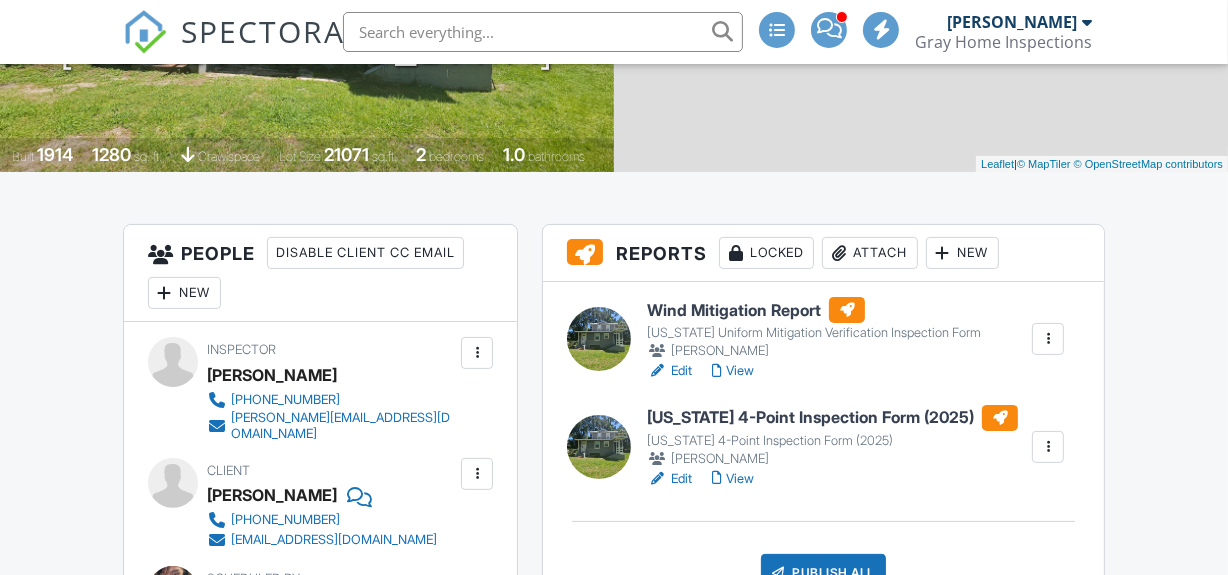 scroll, scrollTop: 454, scrollLeft: 0, axis: vertical 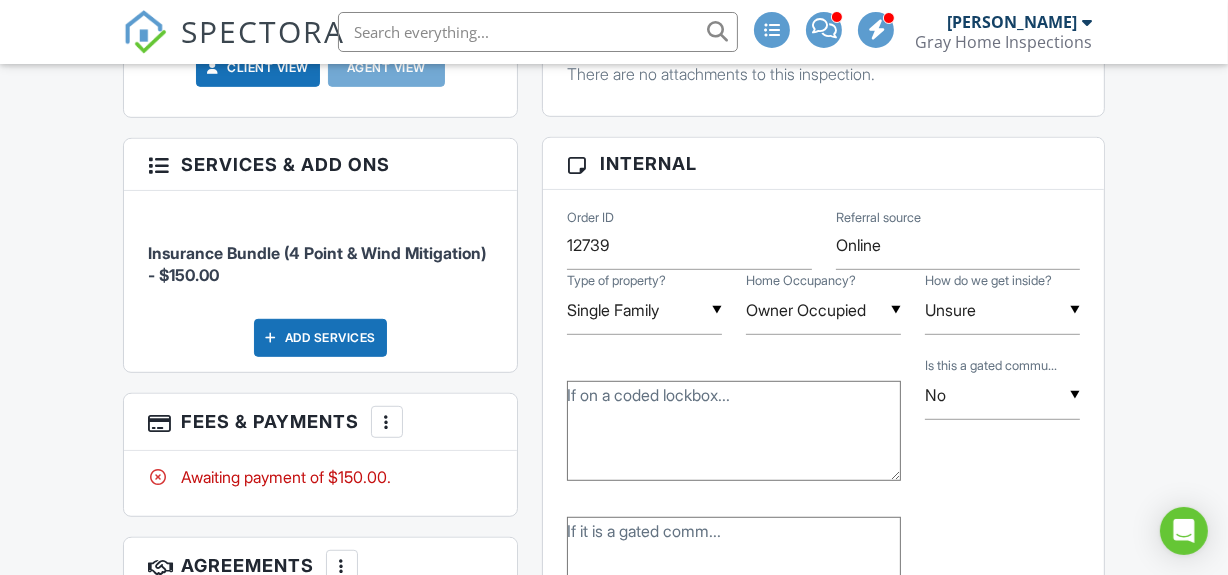 click at bounding box center [387, 422] 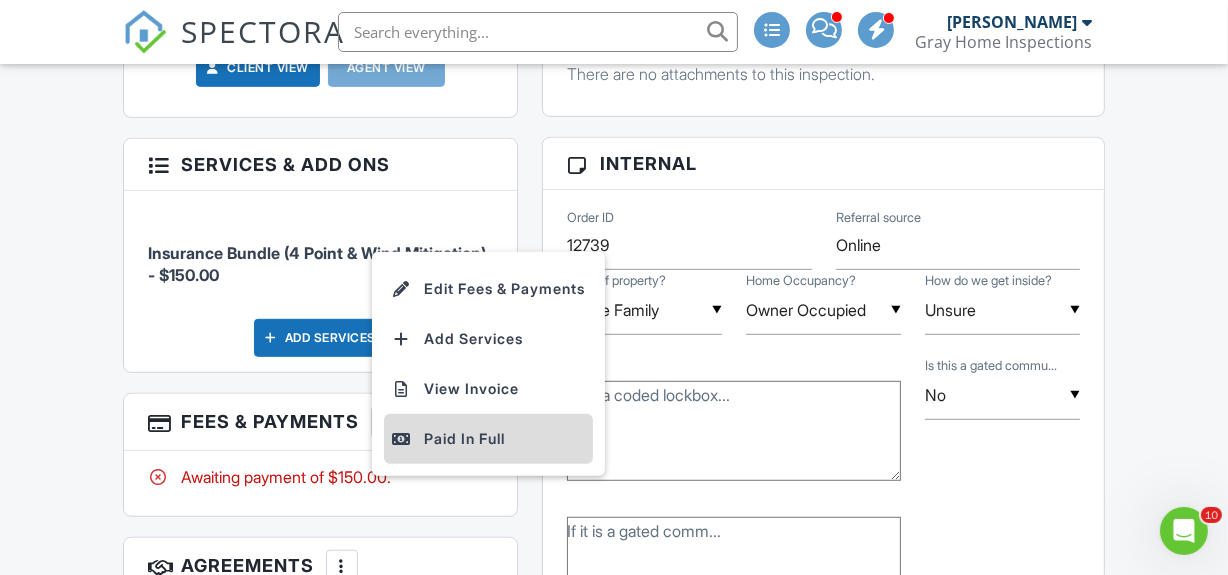 scroll, scrollTop: 0, scrollLeft: 0, axis: both 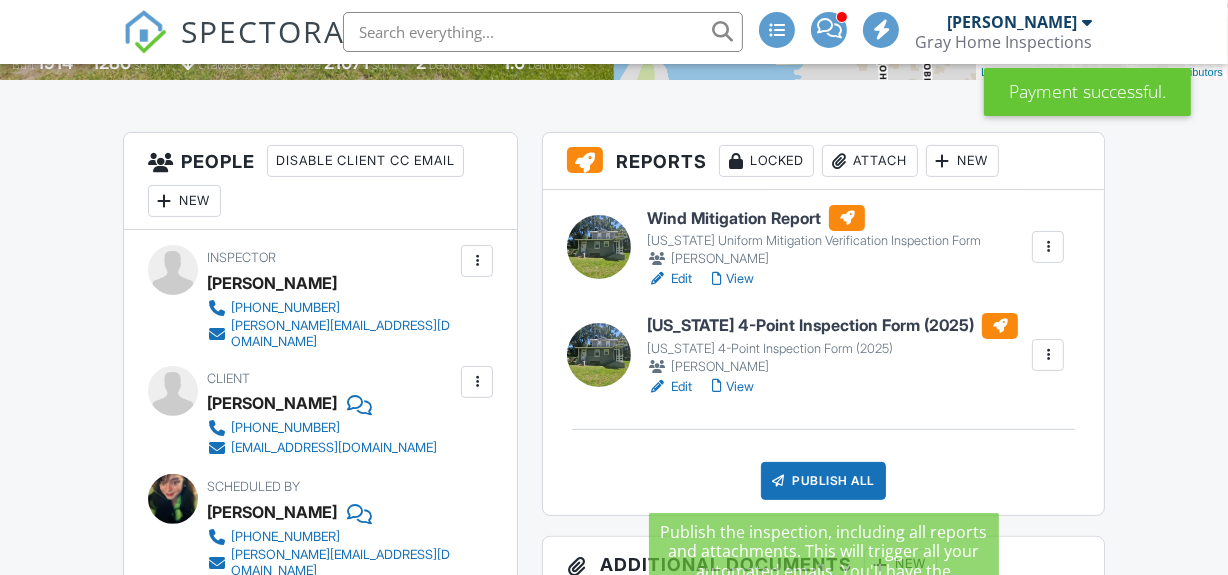 click on "Publish All" at bounding box center [823, 481] 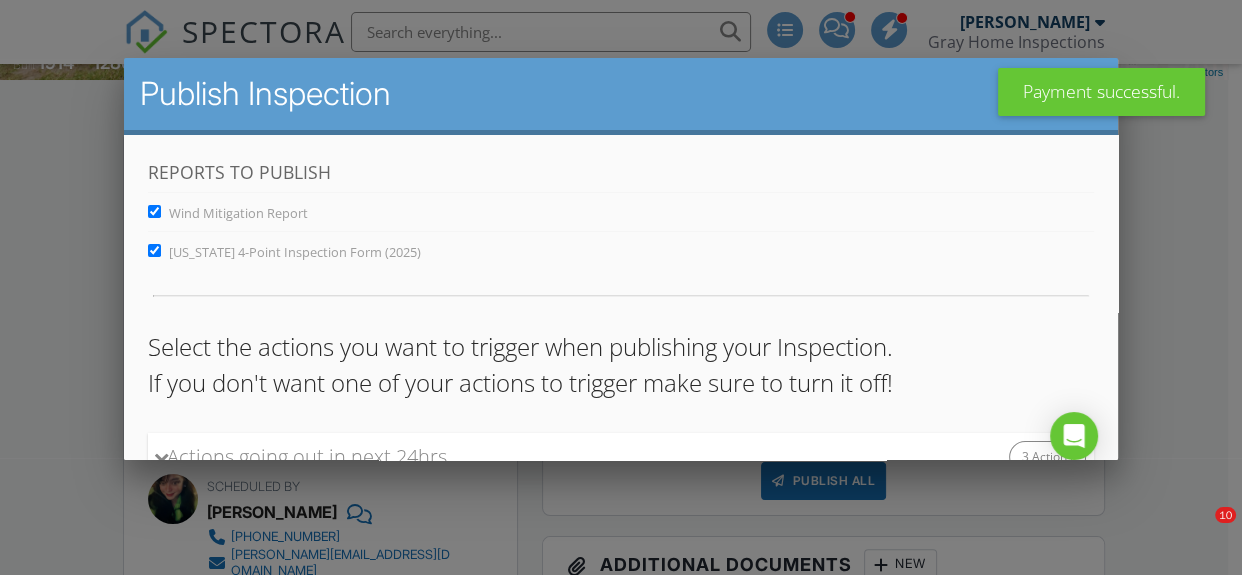 scroll, scrollTop: 62, scrollLeft: 0, axis: vertical 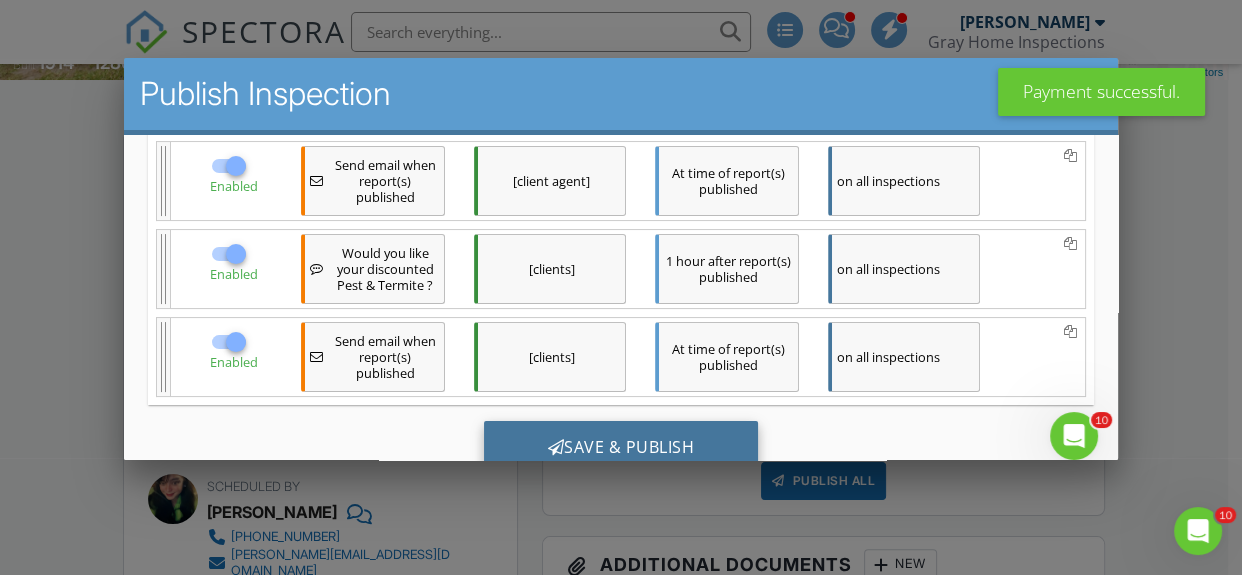 click on "Save & Publish" at bounding box center (621, 447) 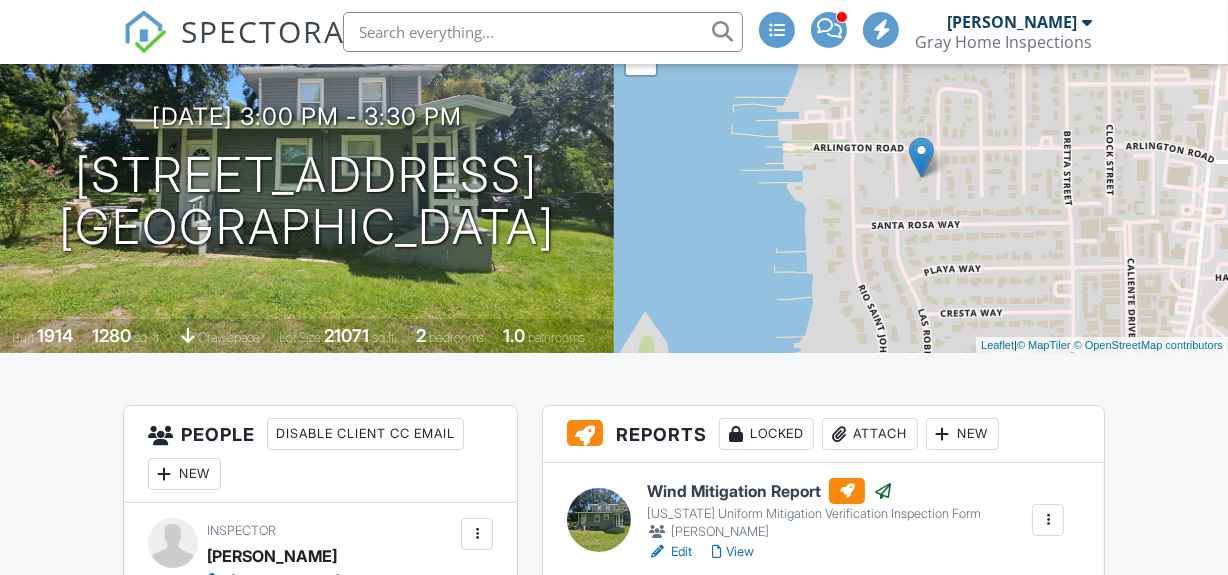 scroll, scrollTop: 272, scrollLeft: 0, axis: vertical 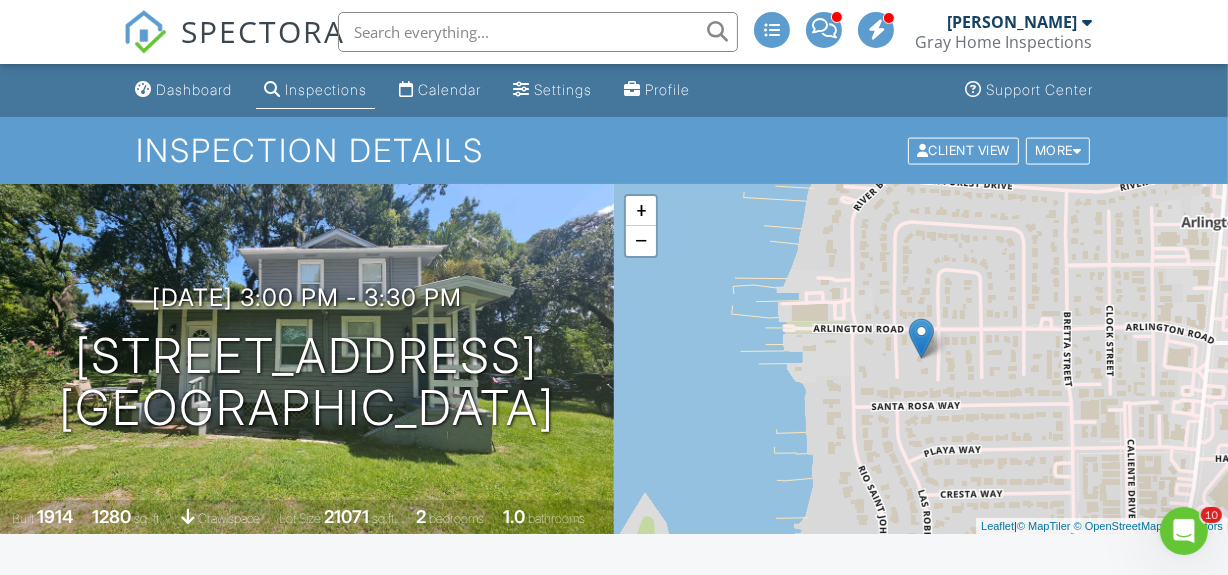 click on "[PERSON_NAME]" at bounding box center (1019, 22) 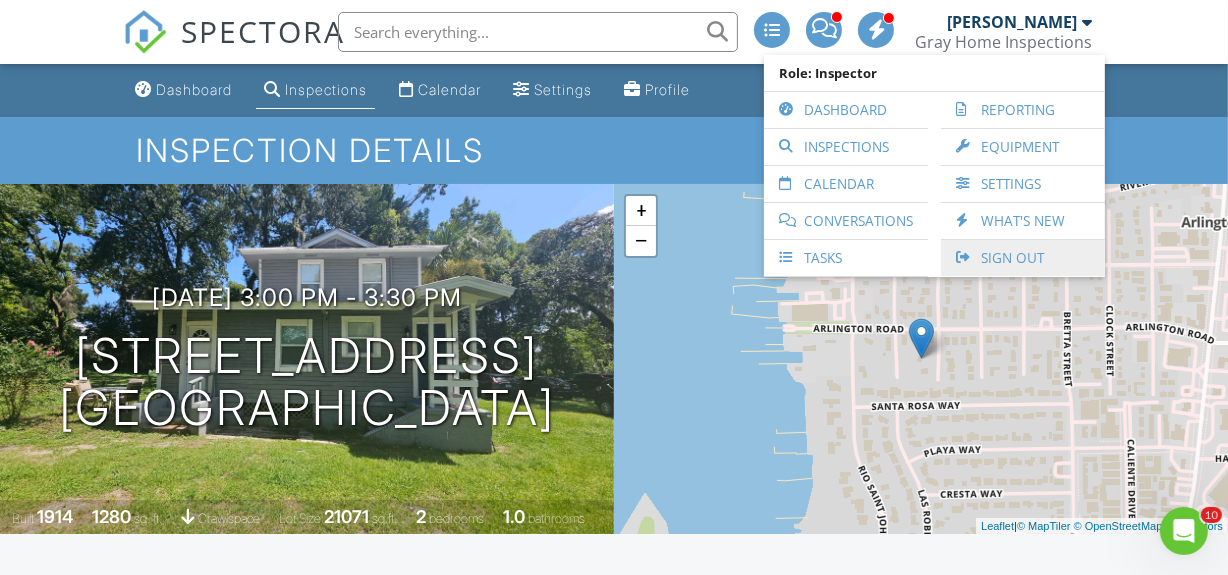 click on "Sign Out" at bounding box center [1023, 258] 